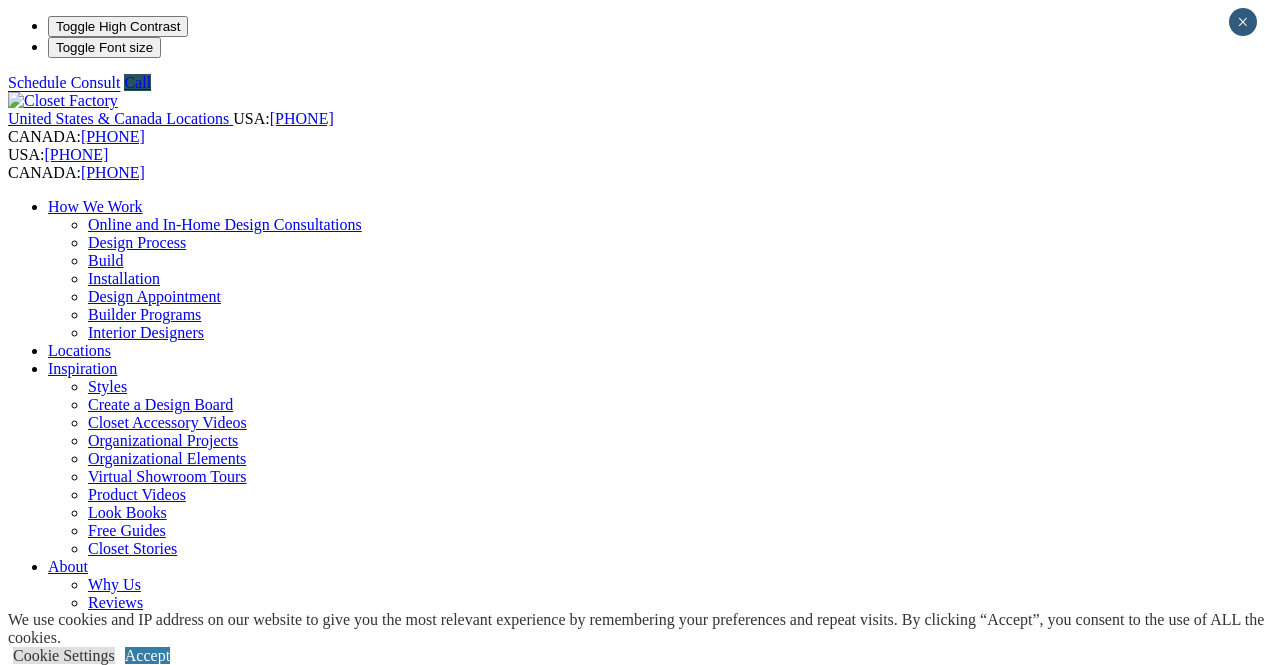 scroll, scrollTop: 0, scrollLeft: 0, axis: both 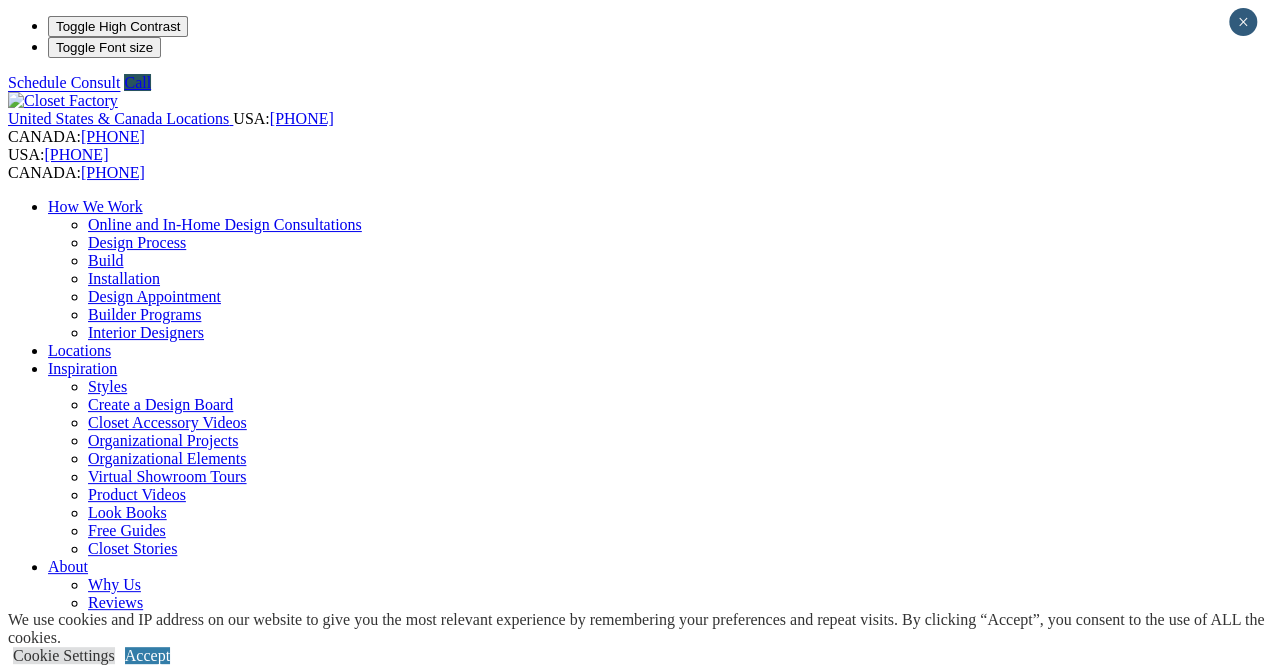click on "Home Office" at bounding box center (90, 994) 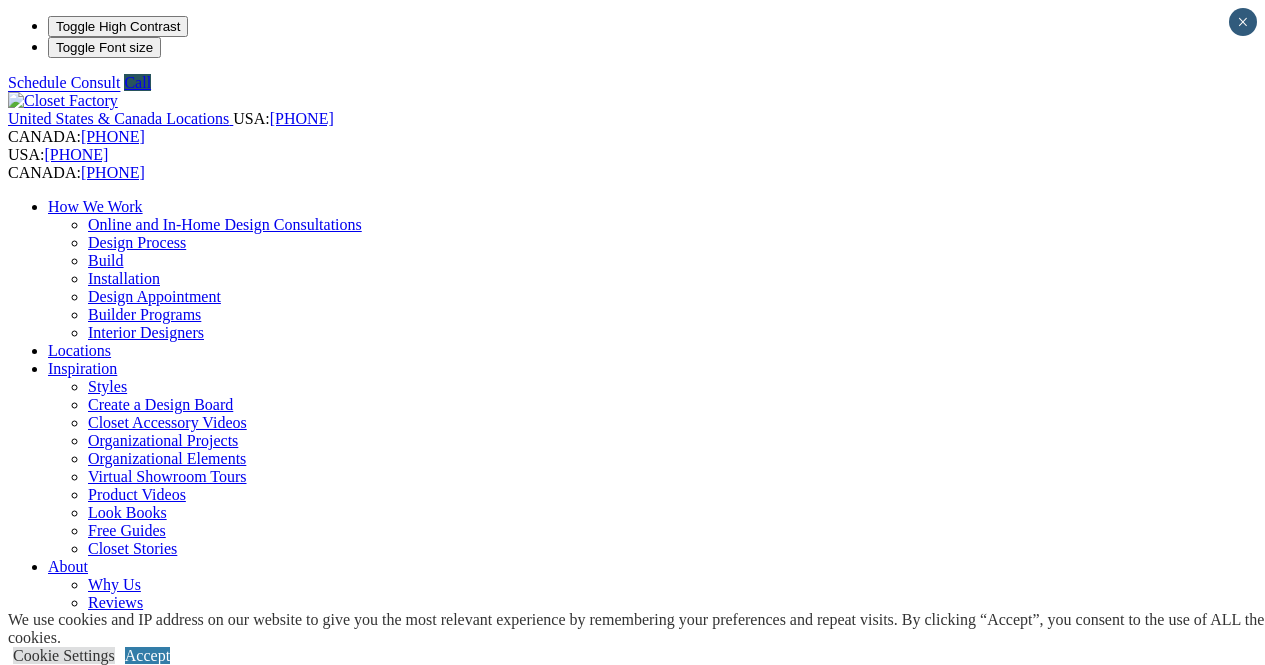 scroll, scrollTop: 0, scrollLeft: 0, axis: both 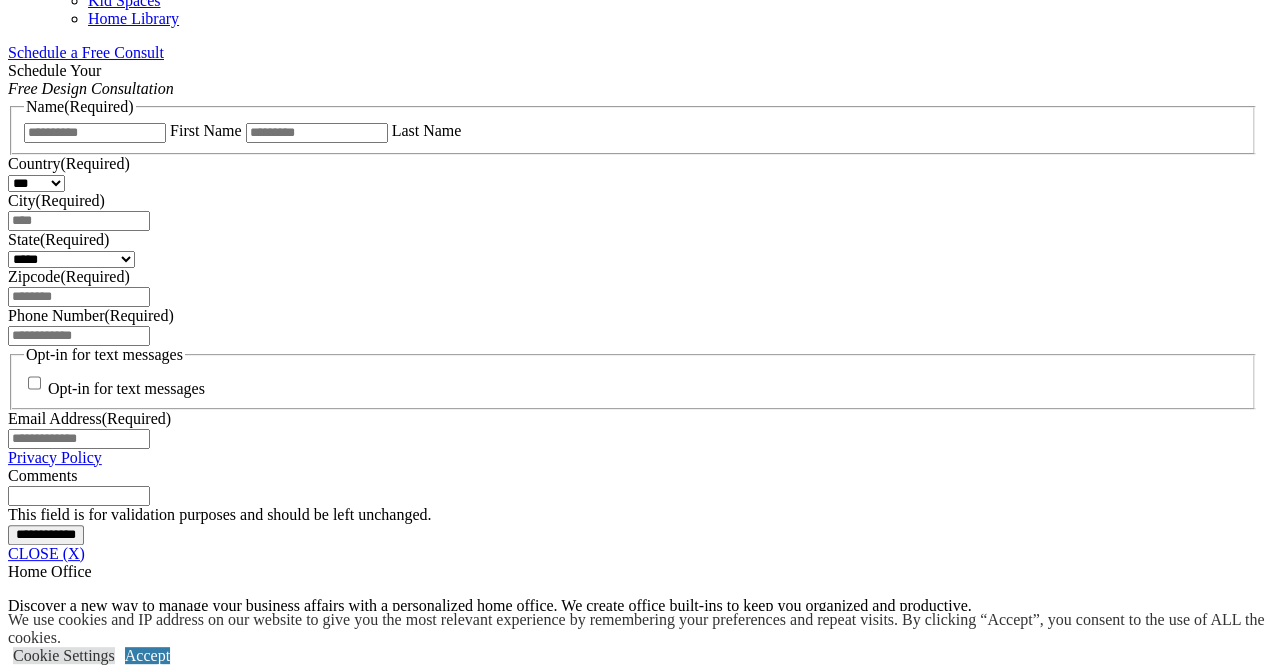 click on "Credenza" at bounding box center (78, 2025) 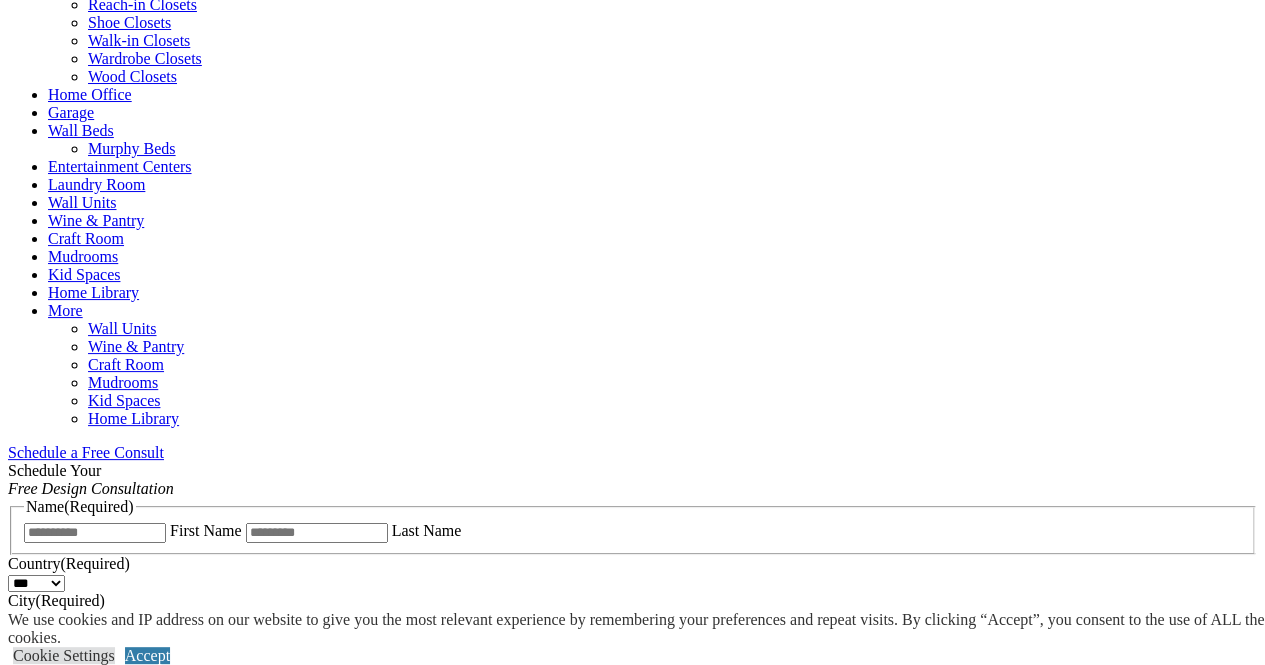 scroll, scrollTop: 500, scrollLeft: 0, axis: vertical 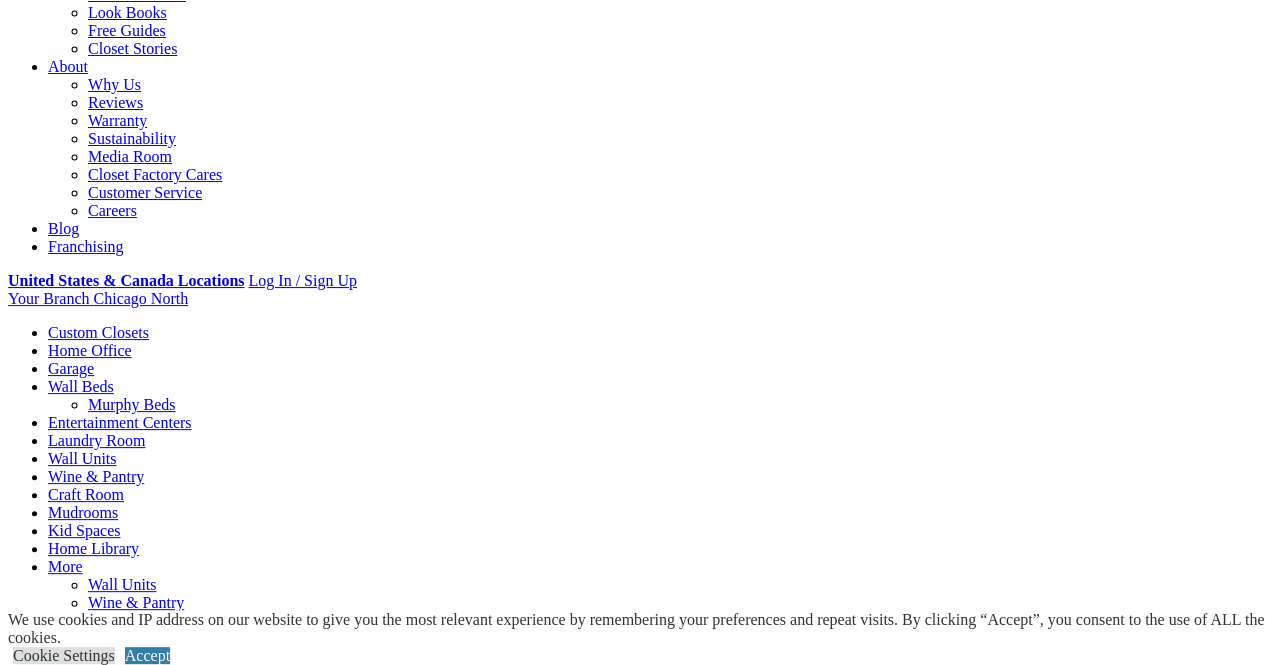 click on "Home Office" at bounding box center [90, 350] 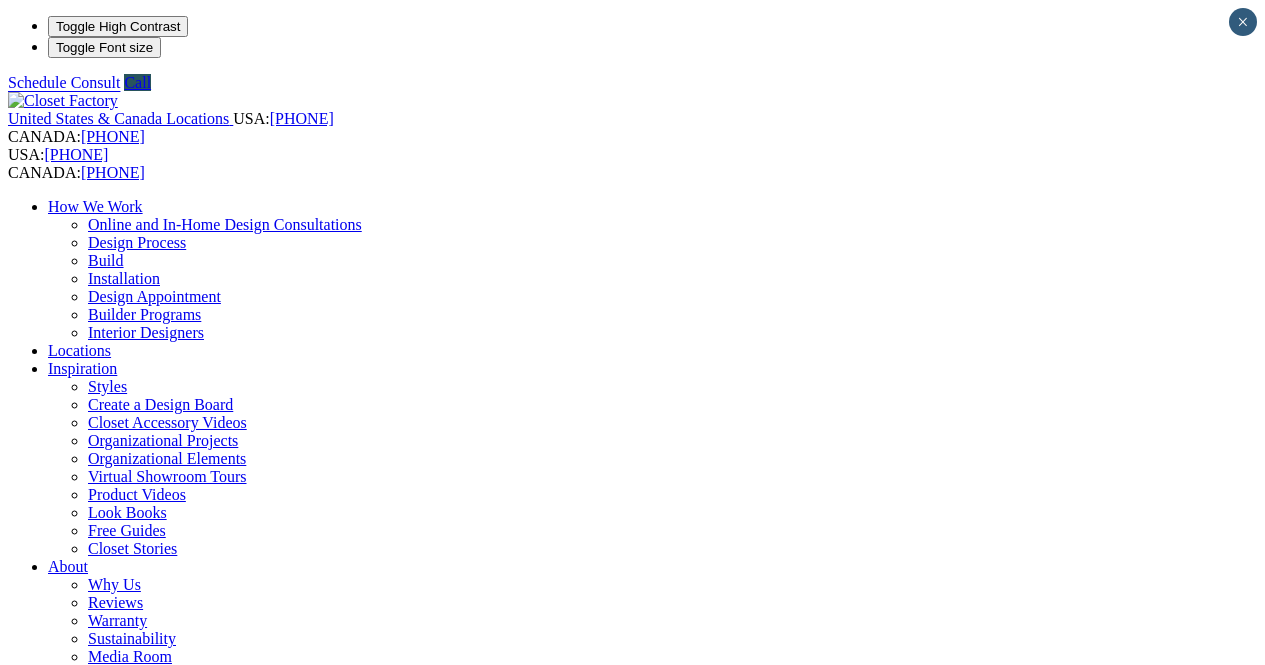 scroll, scrollTop: 0, scrollLeft: 0, axis: both 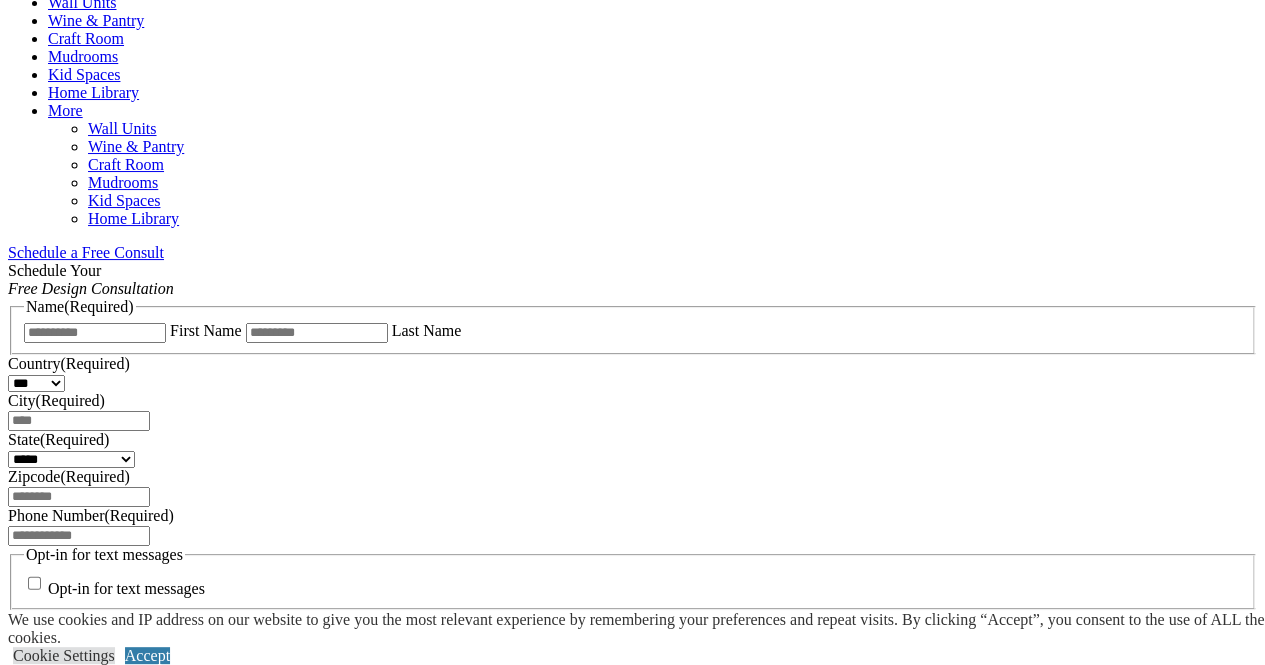 click on "All" at bounding box center (58, 2135) 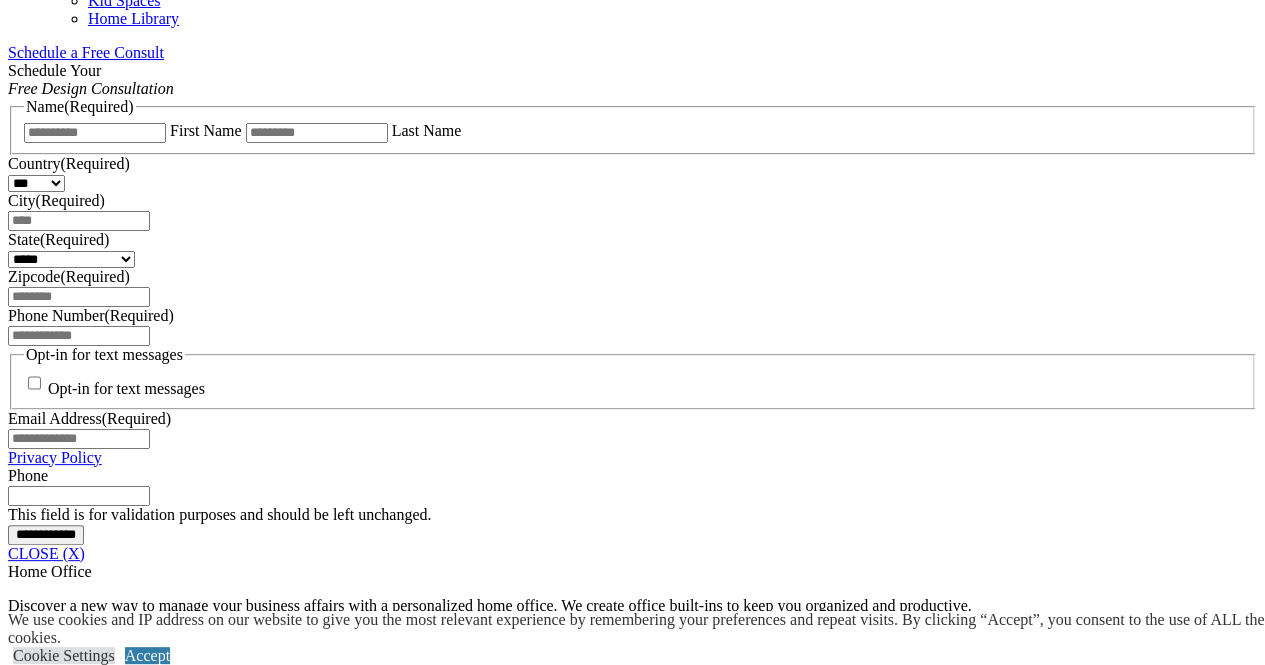 scroll, scrollTop: 1500, scrollLeft: 0, axis: vertical 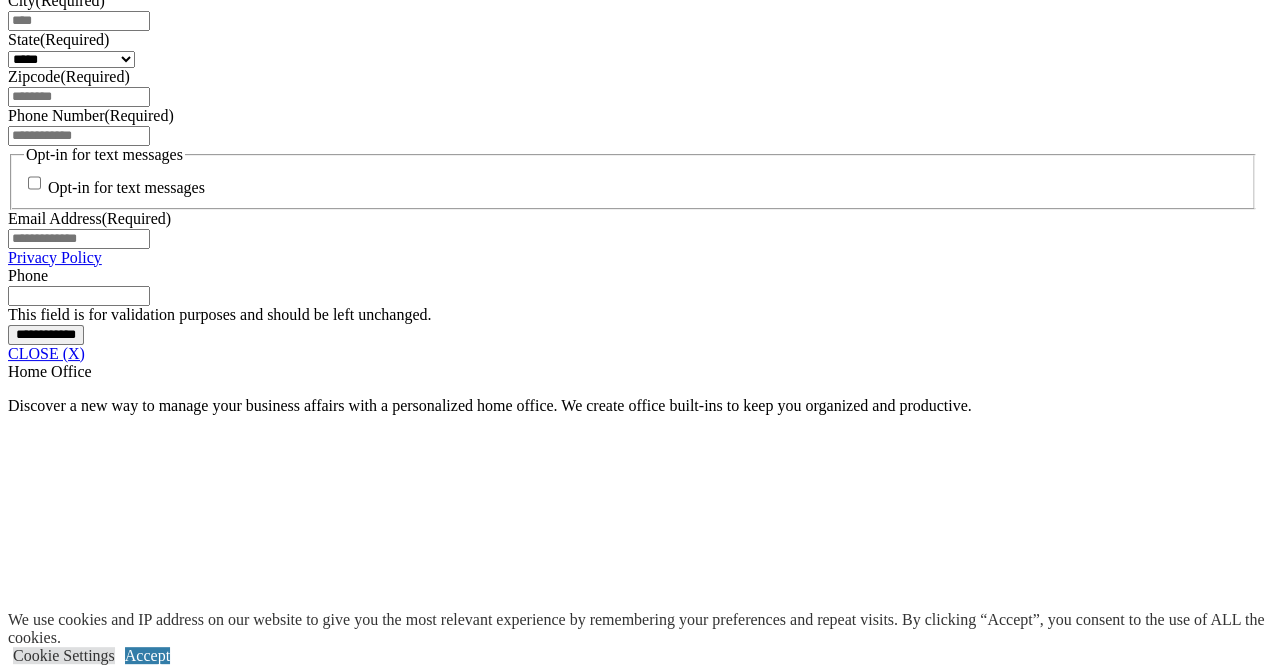 click at bounding box center [74, 1935] 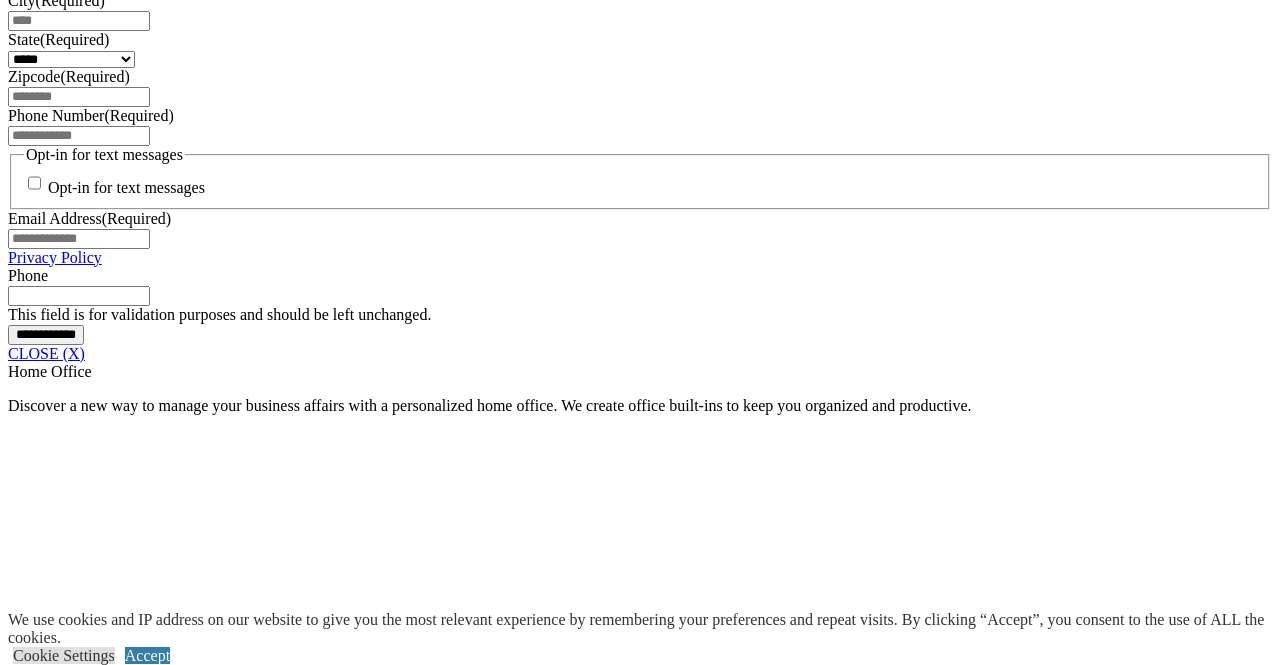 click at bounding box center (8, 37241) 